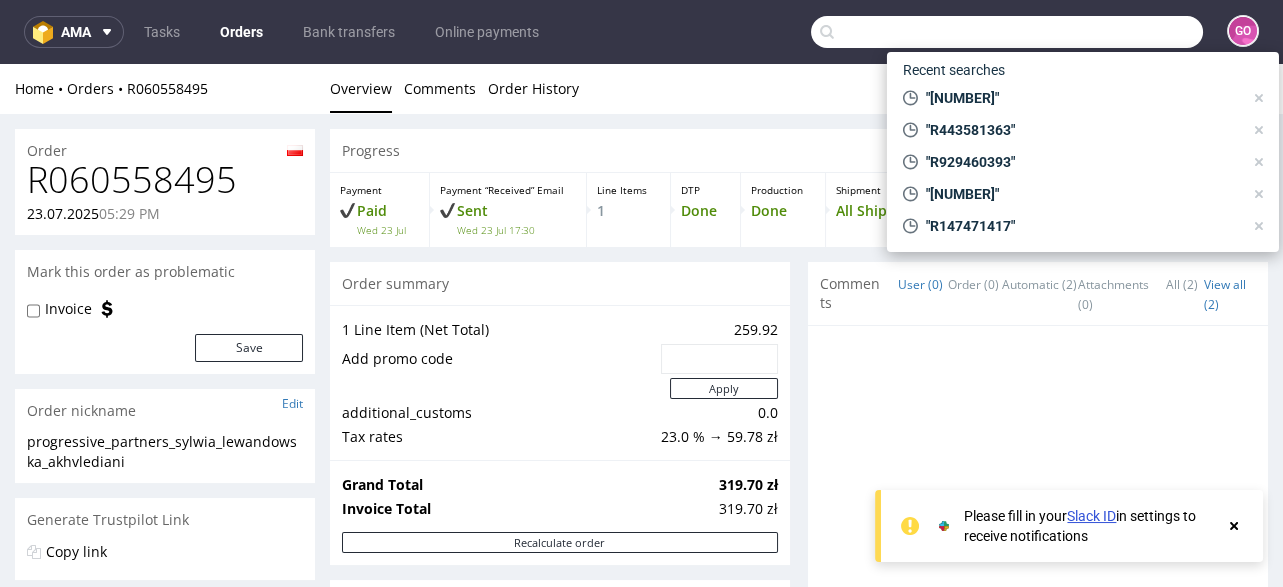 scroll, scrollTop: 400, scrollLeft: 0, axis: vertical 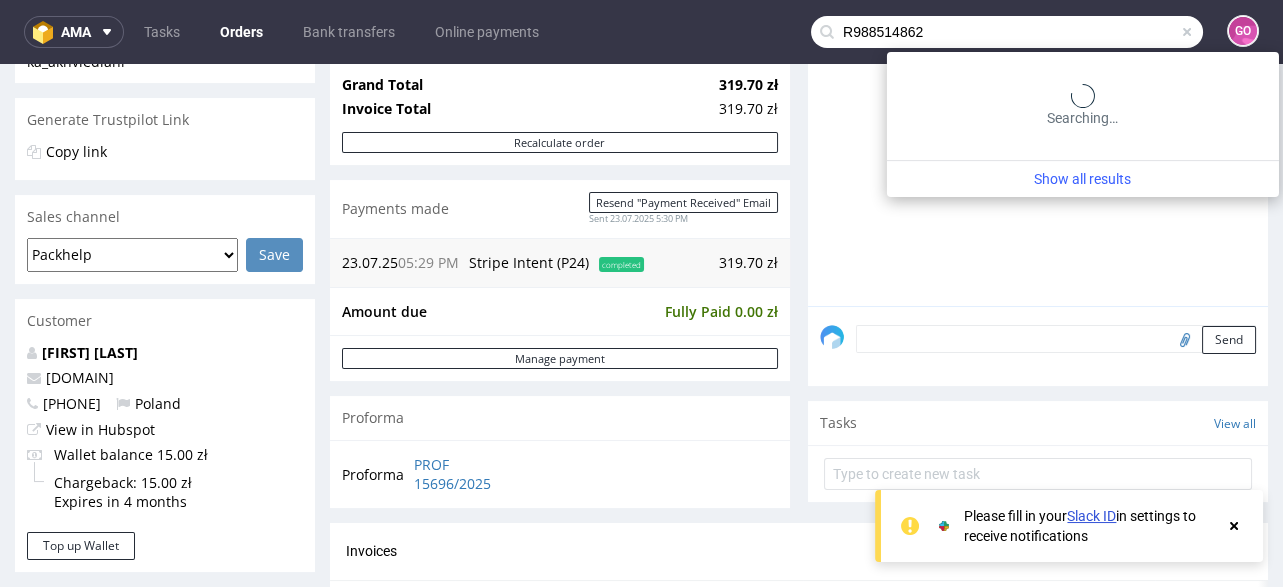 type on "R988514862" 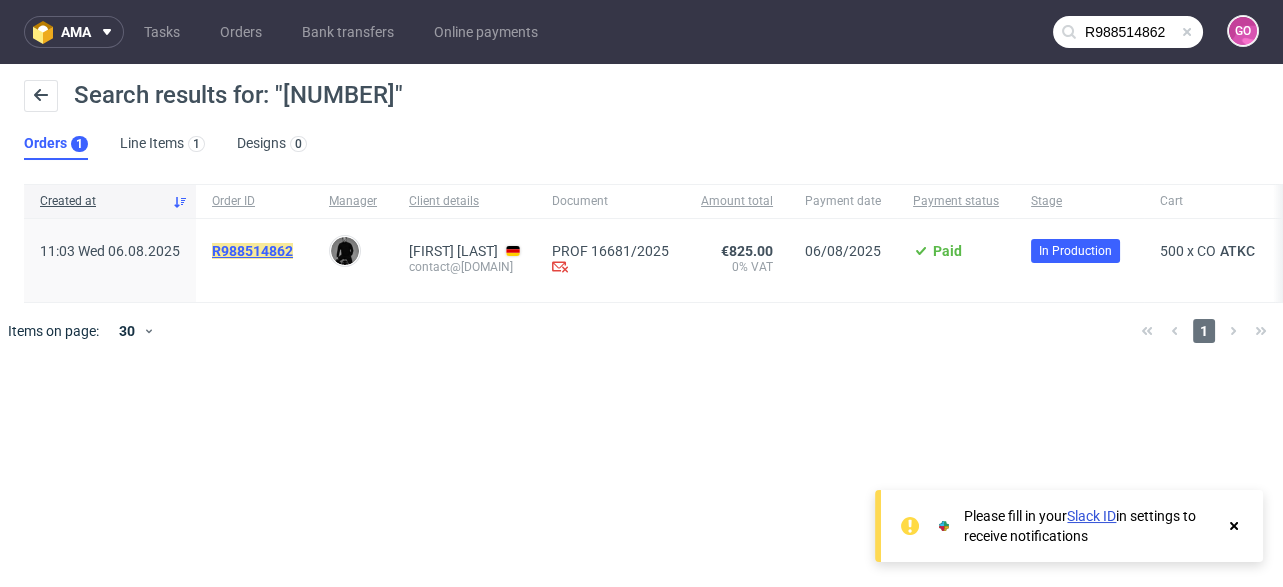 click on "R988514862" 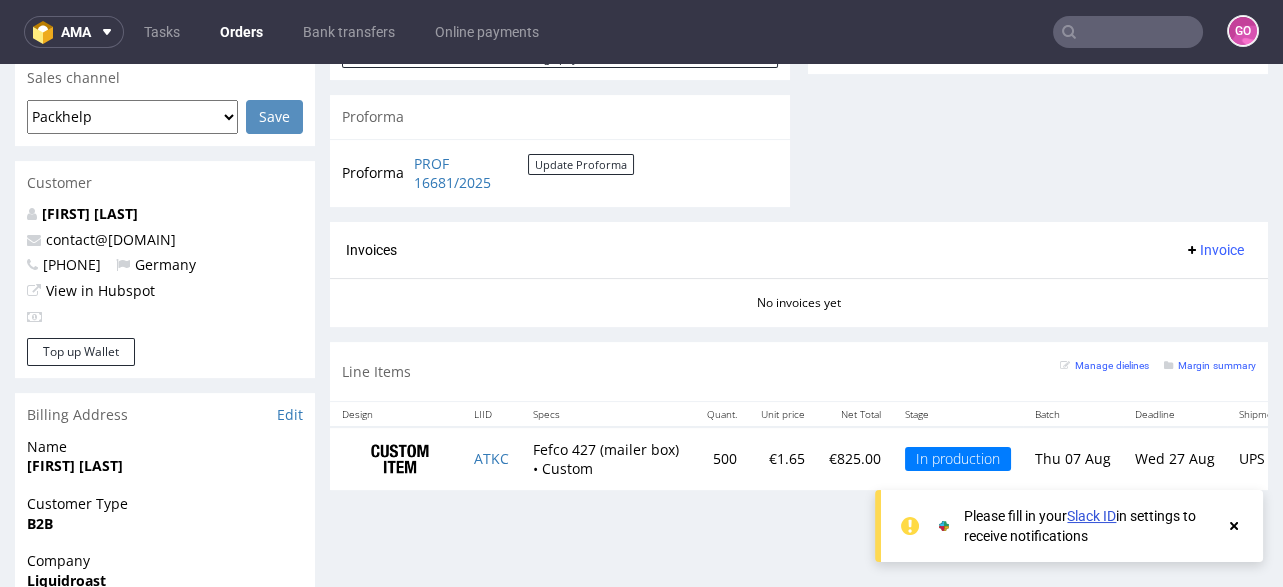 scroll, scrollTop: 880, scrollLeft: 0, axis: vertical 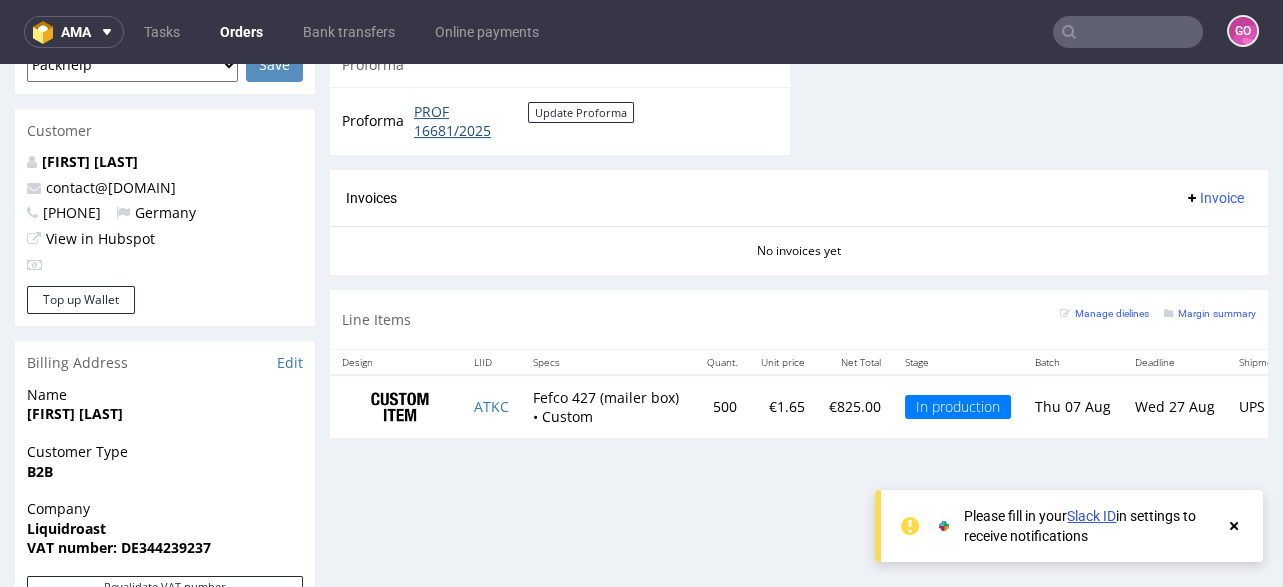 click on "PROF 16681/2025" at bounding box center (471, 121) 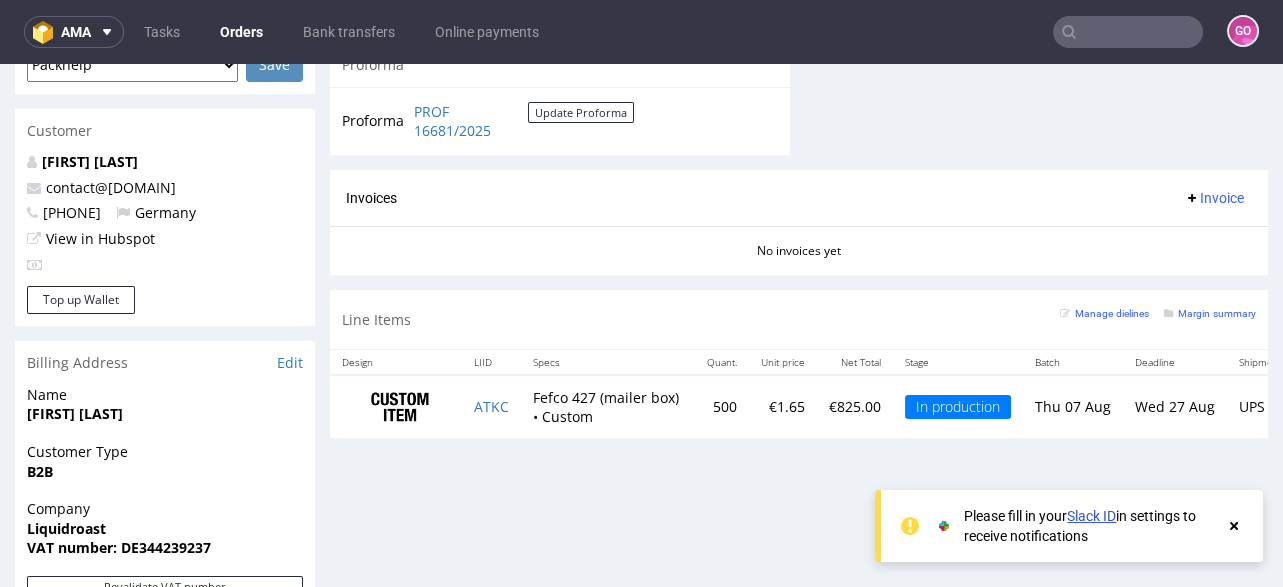 click at bounding box center [1128, 32] 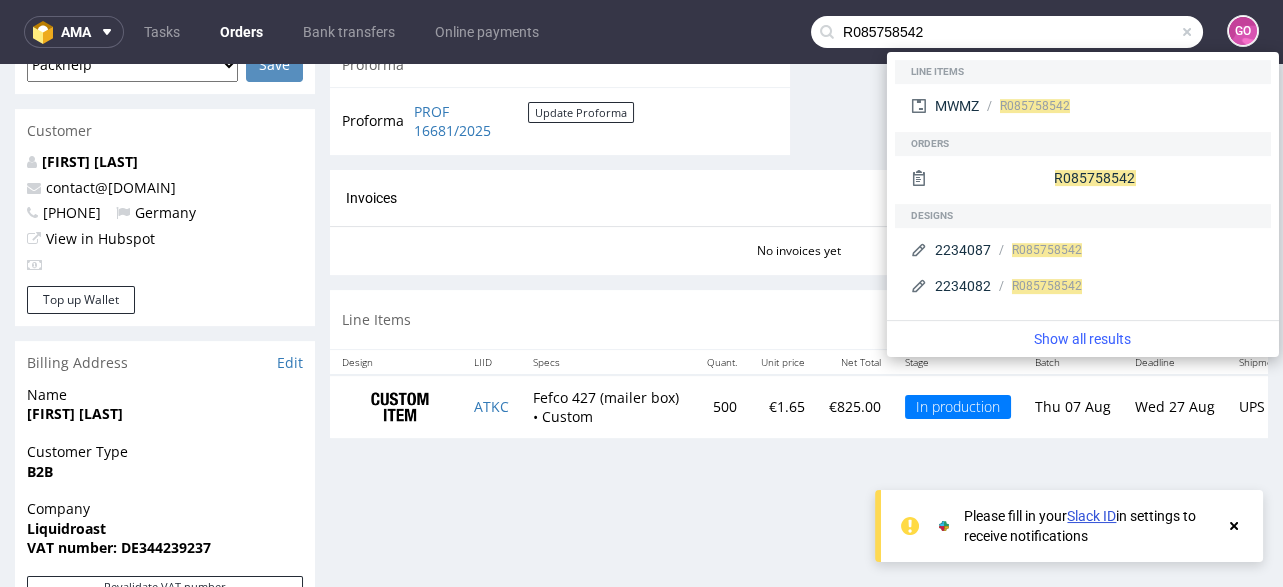 type on "R085758542" 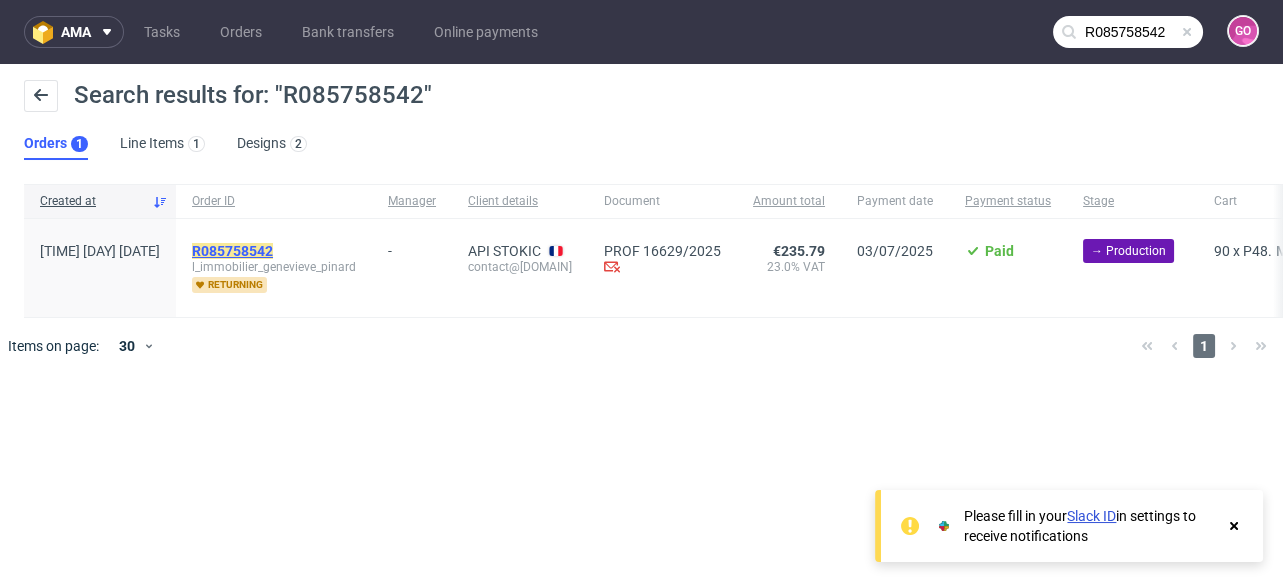 click on "R085758542" 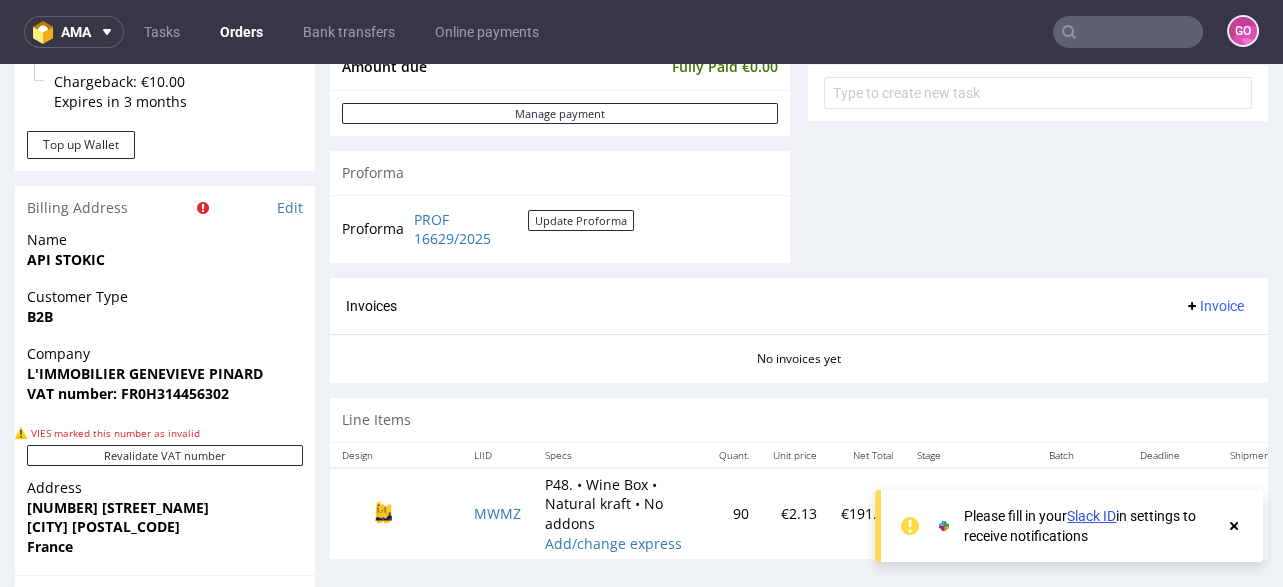scroll, scrollTop: 880, scrollLeft: 0, axis: vertical 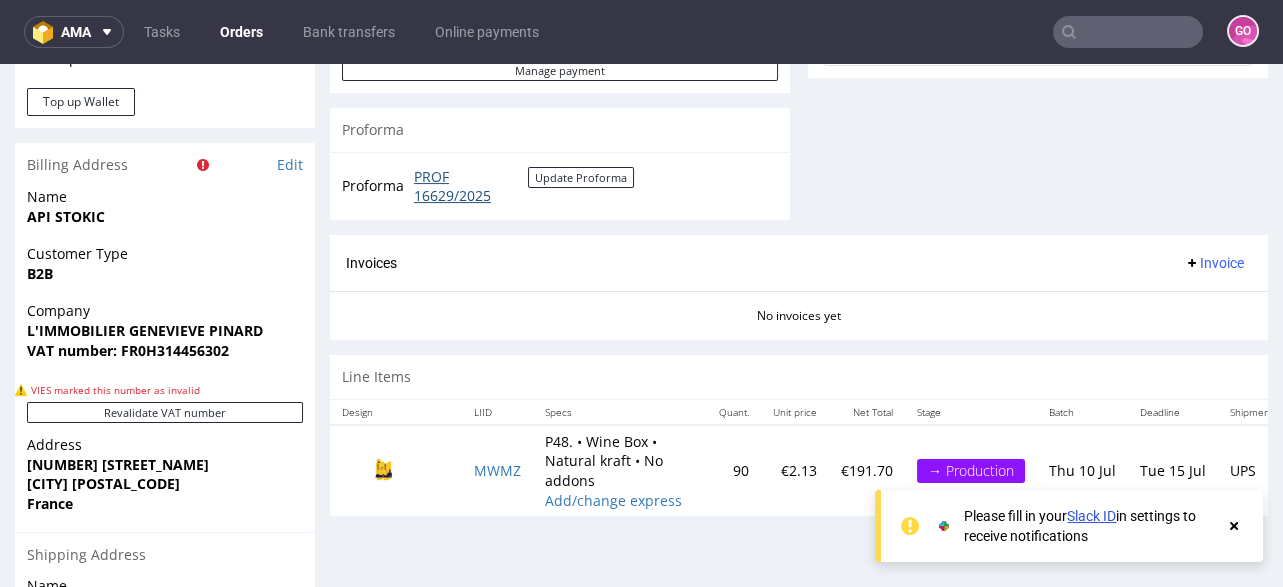 click on "PROF 16629/2025" at bounding box center (471, 186) 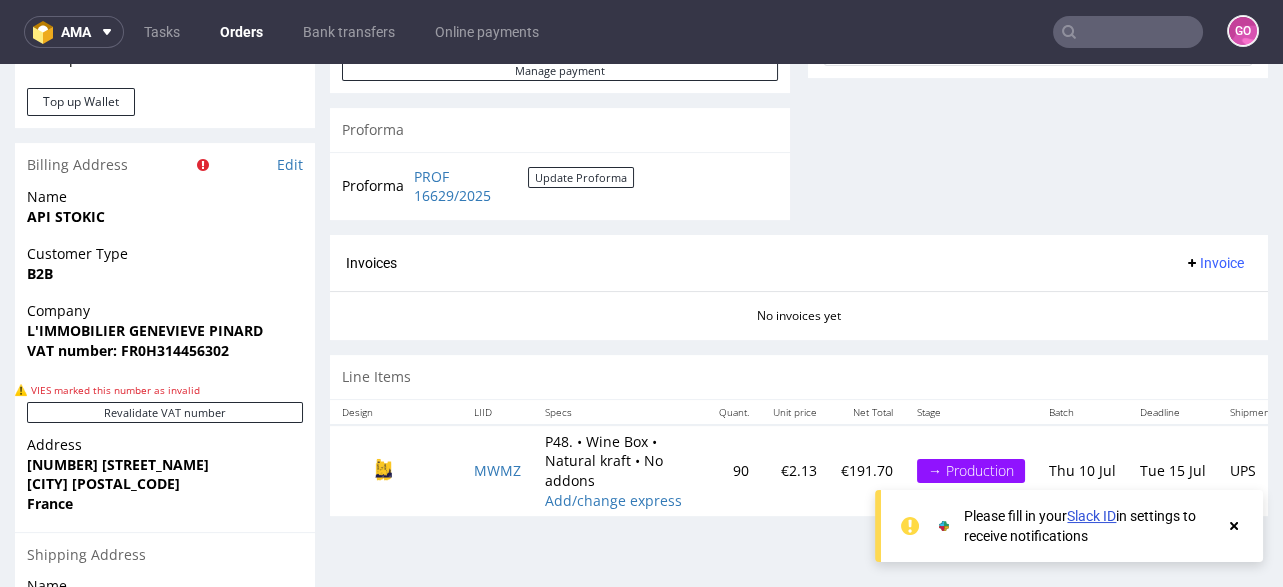 click on "ama Tasks Orders Bank transfers Online payments GO" at bounding box center (641, 32) 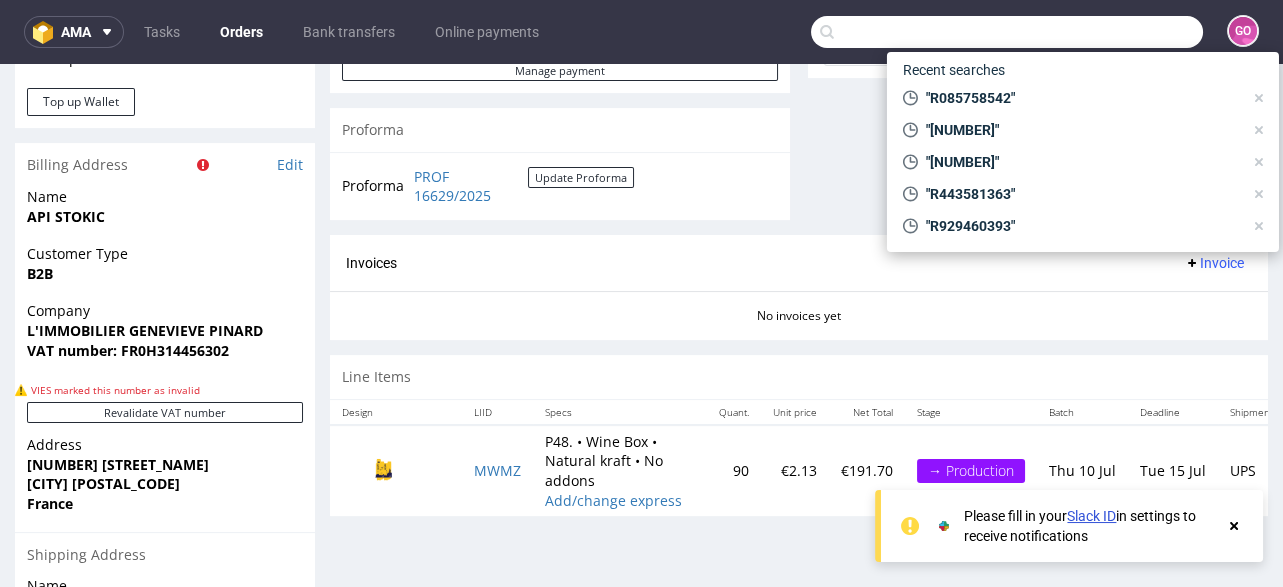 paste on "R319120521" 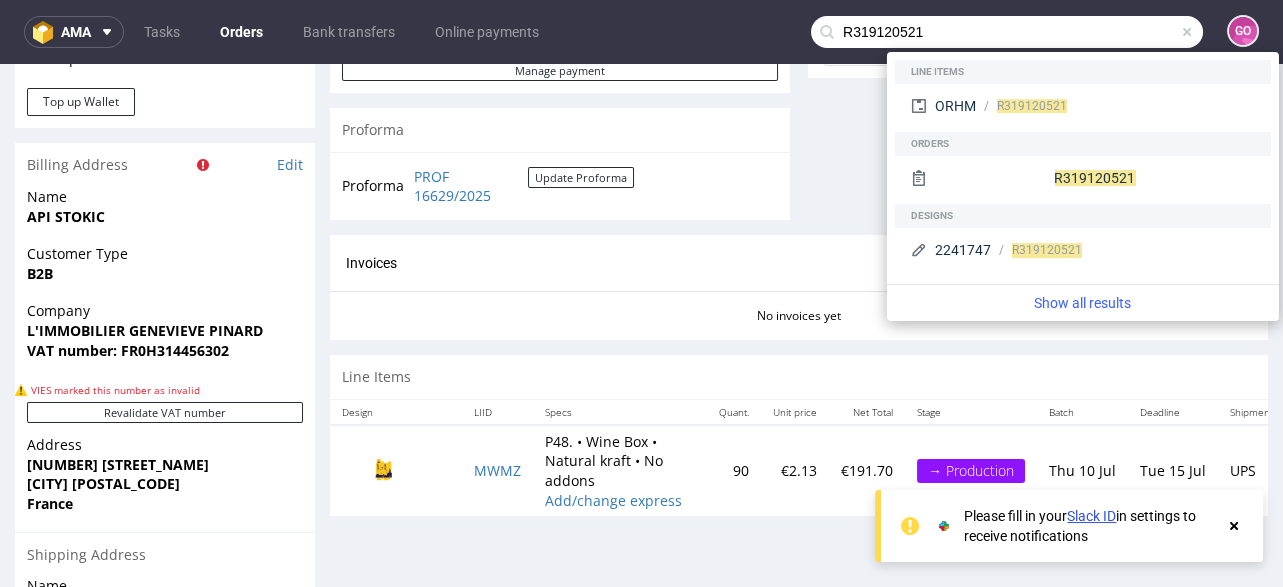 type on "R319120521" 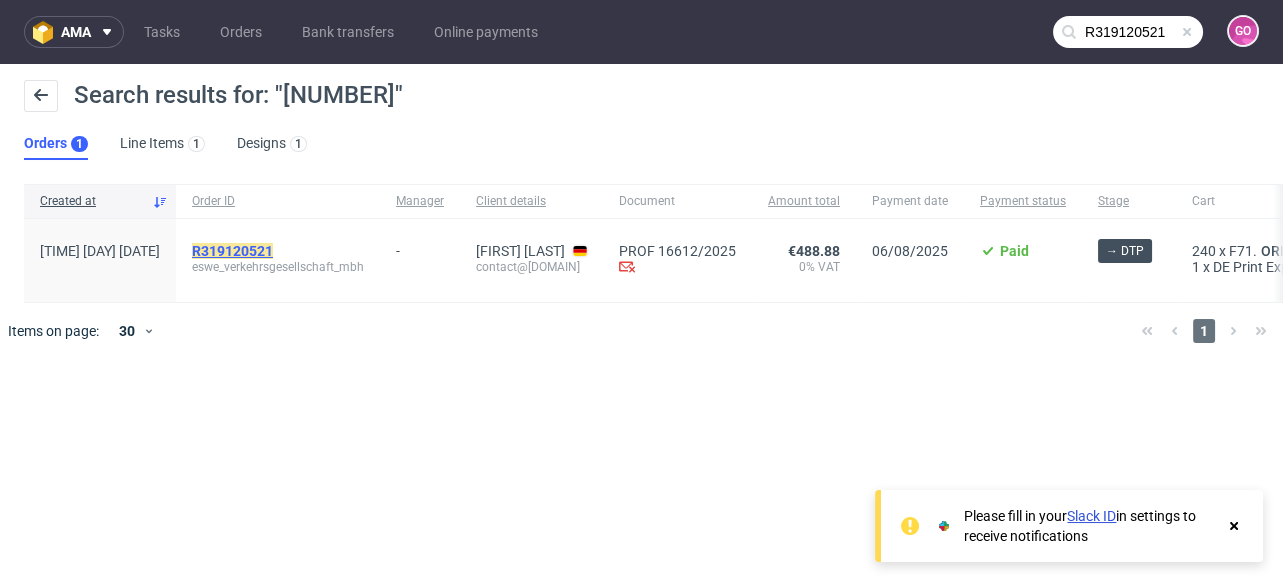 click on "R319120521" 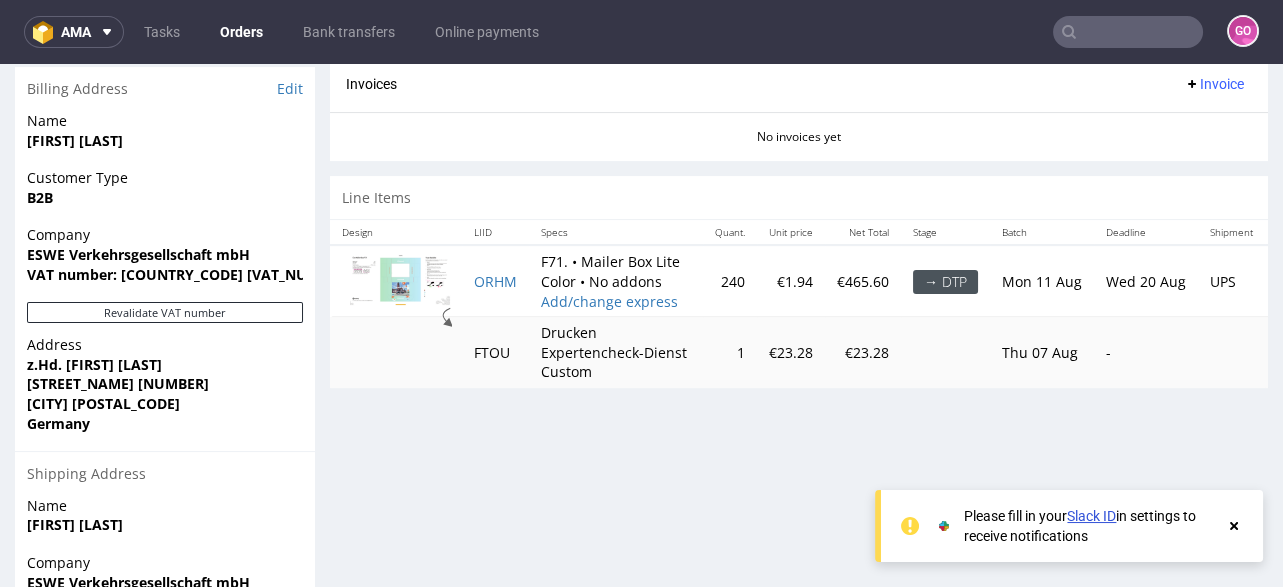scroll, scrollTop: 800, scrollLeft: 0, axis: vertical 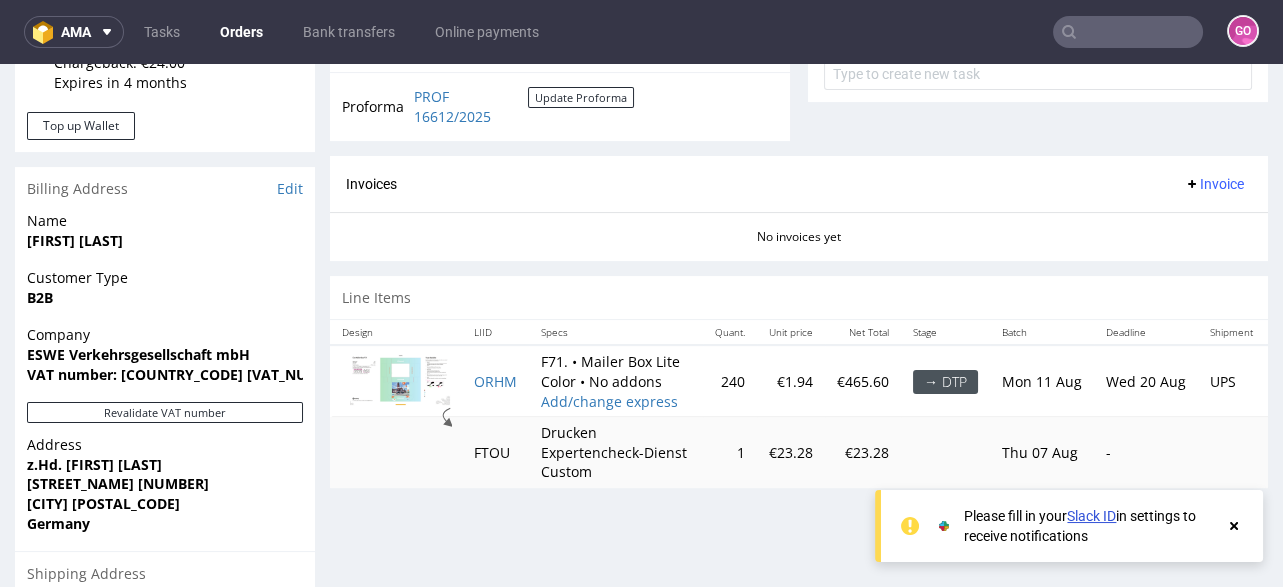 click on "Update Proforma" at bounding box center [521, 106] 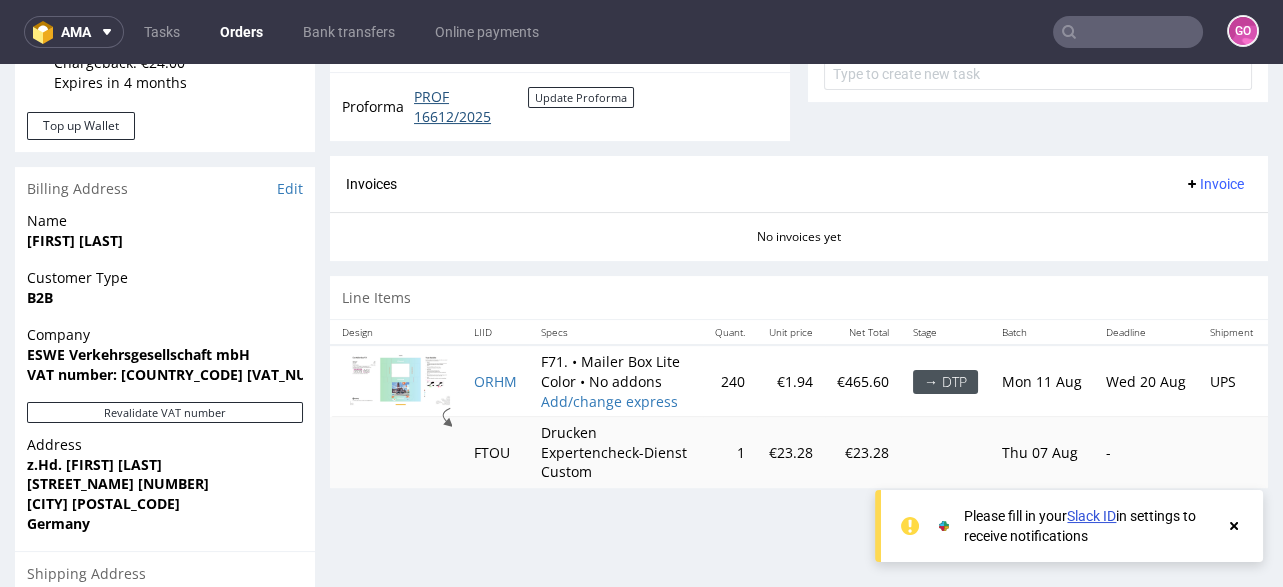 click on "PROF 16612/2025" at bounding box center [471, 106] 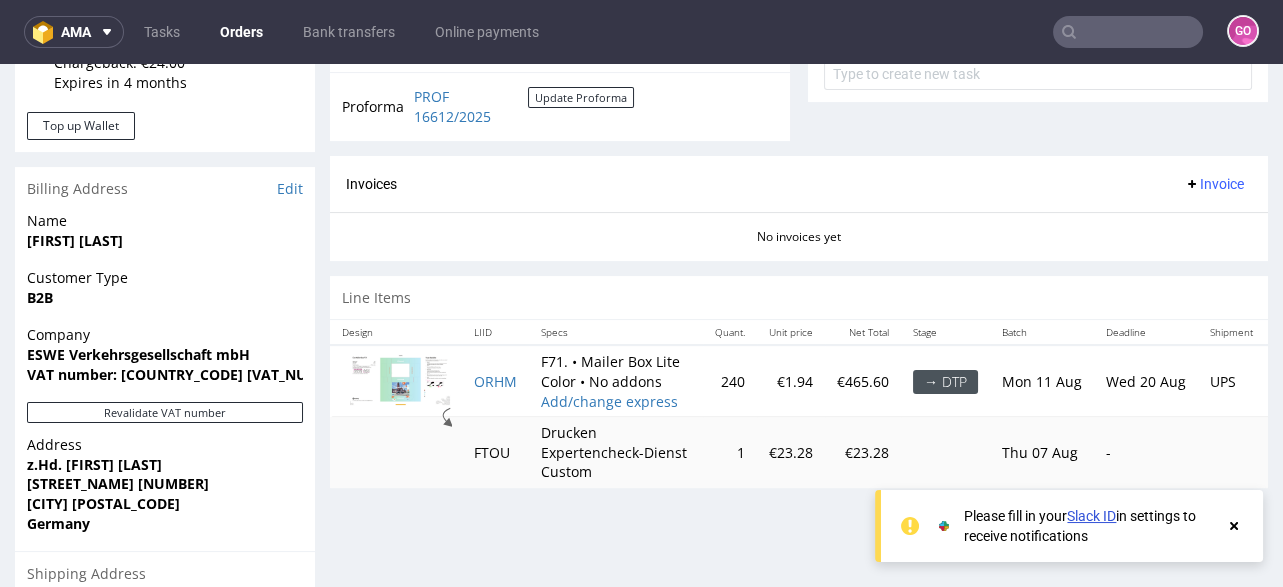 click at bounding box center (1128, 32) 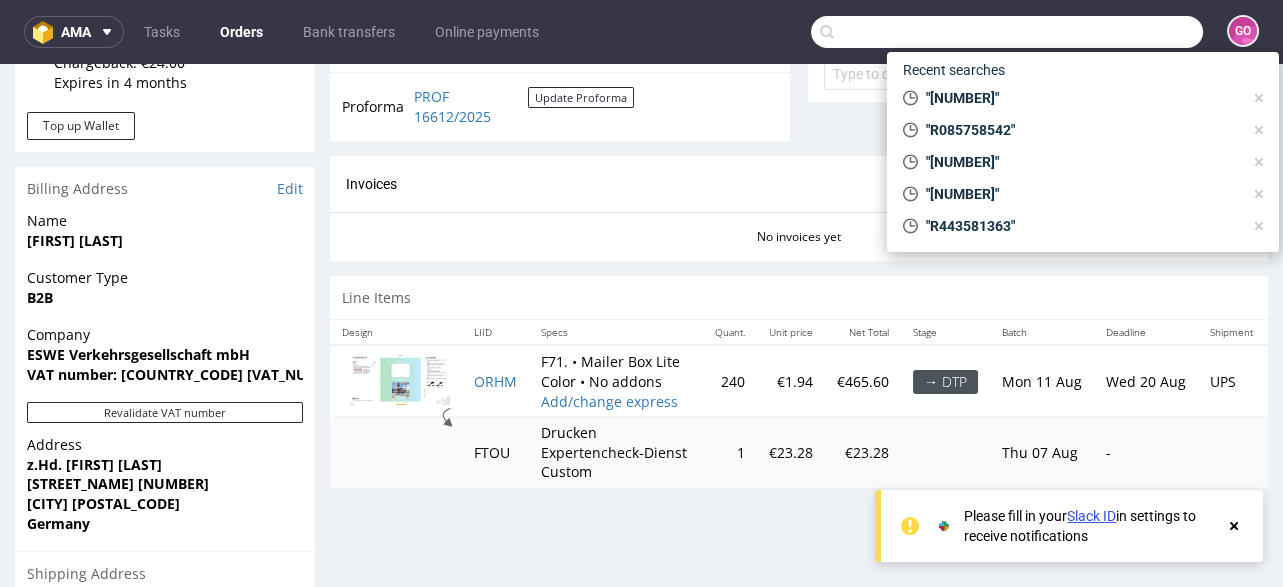 paste on "R777901454" 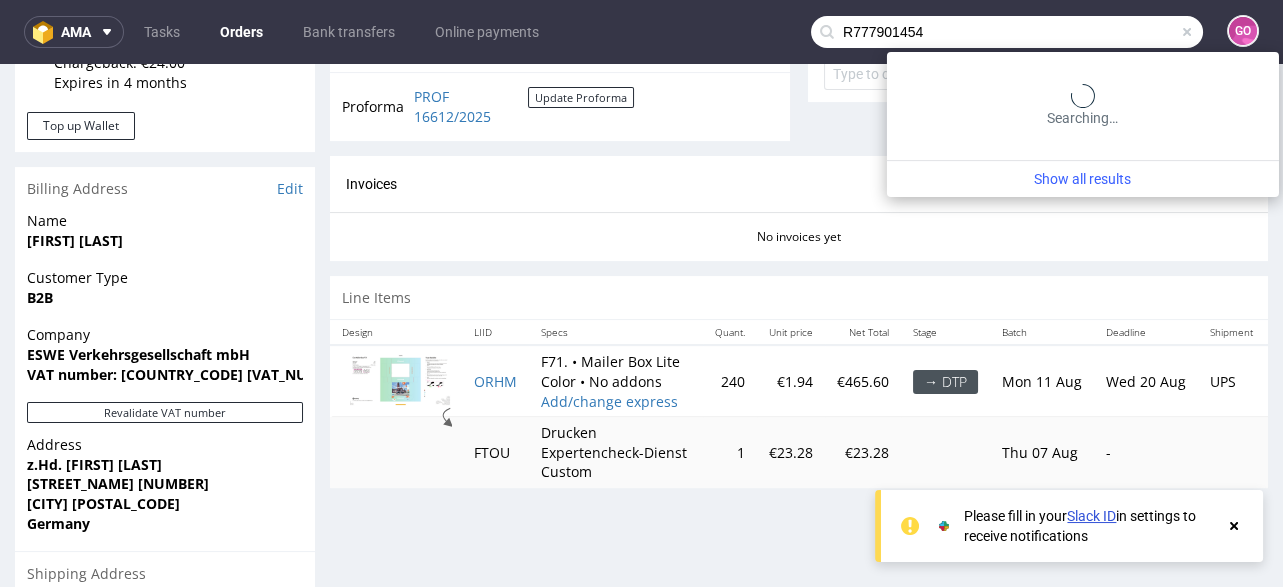 type on "R777901454" 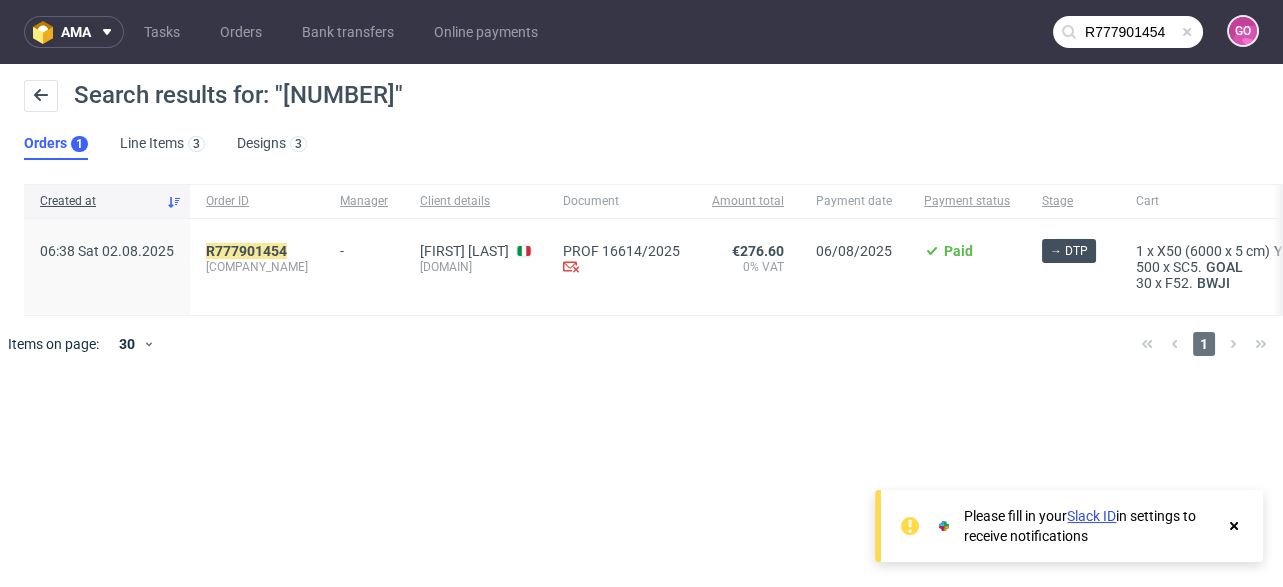 click on "[NUMBER] [COMPANY_NAME]" at bounding box center [257, 267] 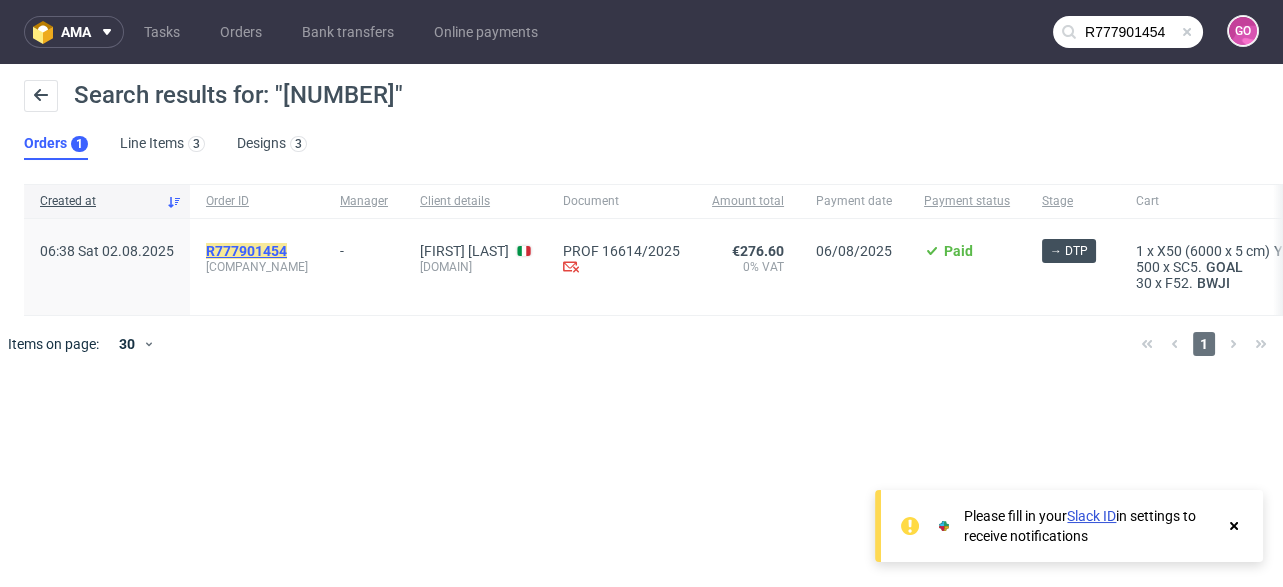 click on "R777901454" 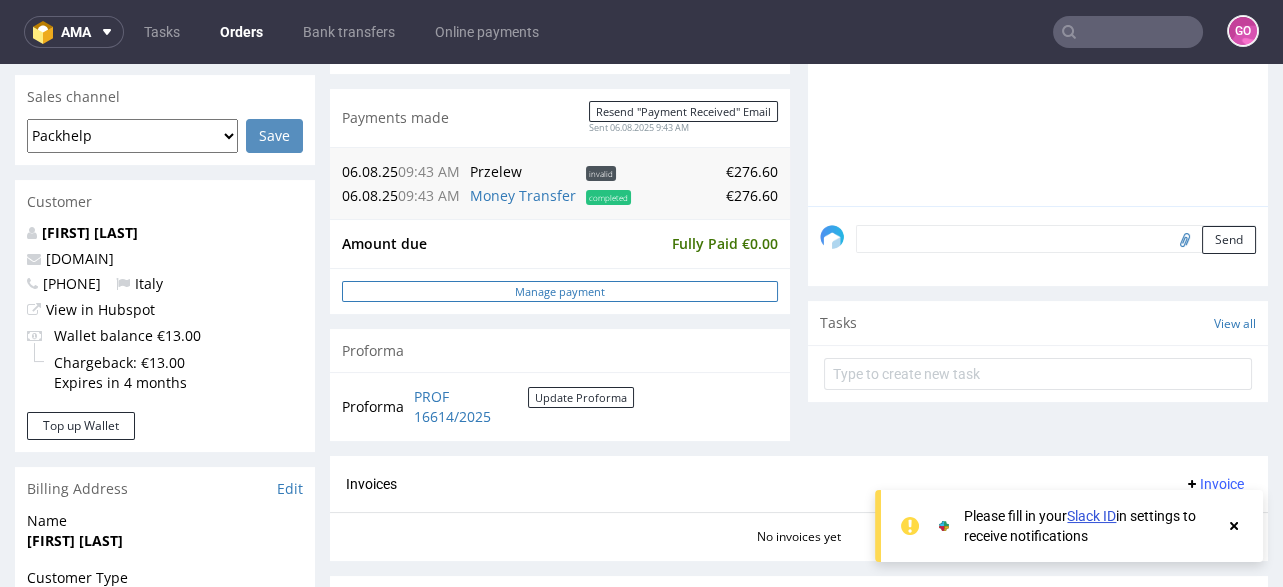 scroll, scrollTop: 639, scrollLeft: 0, axis: vertical 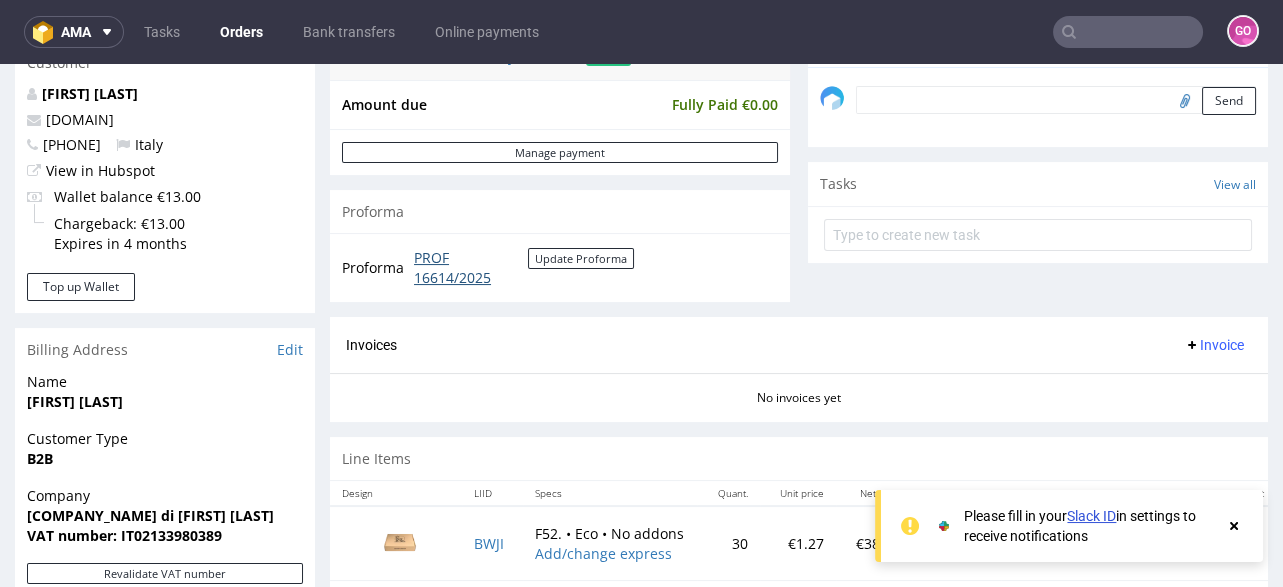 click on "PROF 16614/2025" at bounding box center (471, 267) 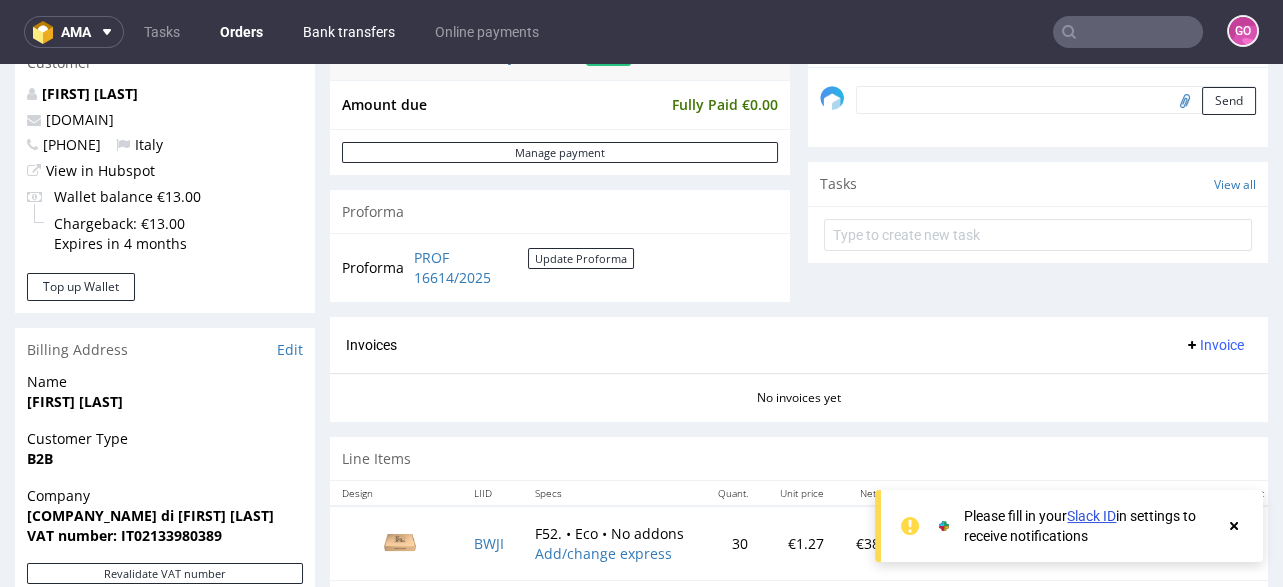 click on "Bank transfers" at bounding box center (349, 32) 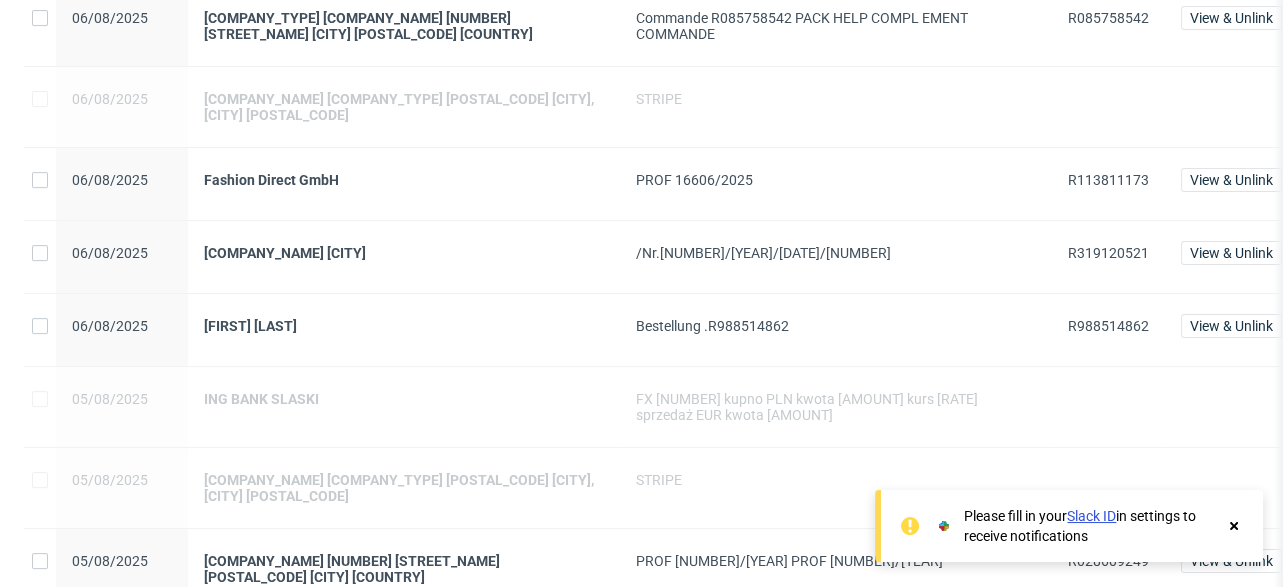 scroll, scrollTop: 959, scrollLeft: 0, axis: vertical 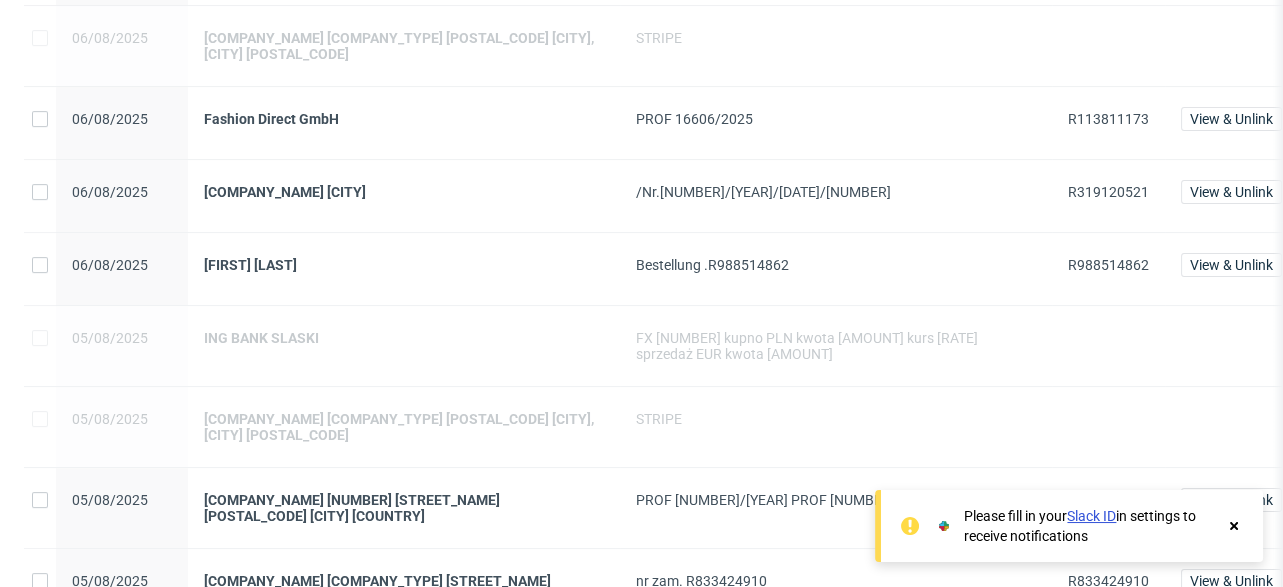 click on "R113811173" at bounding box center [1108, 119] 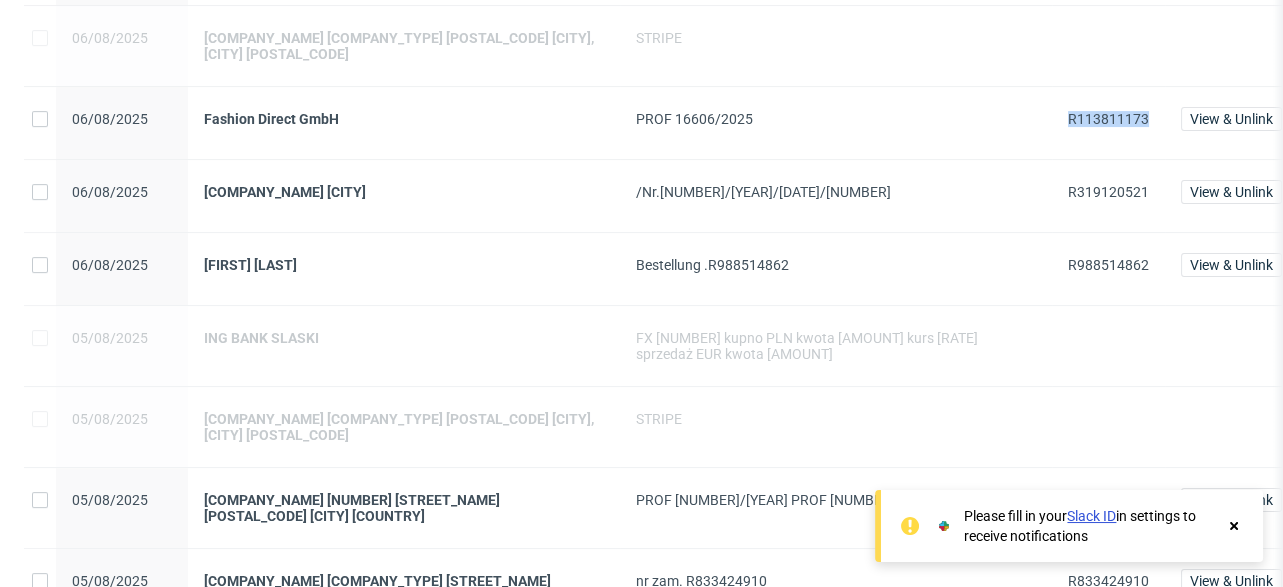 click on "R113811173" at bounding box center (1108, 119) 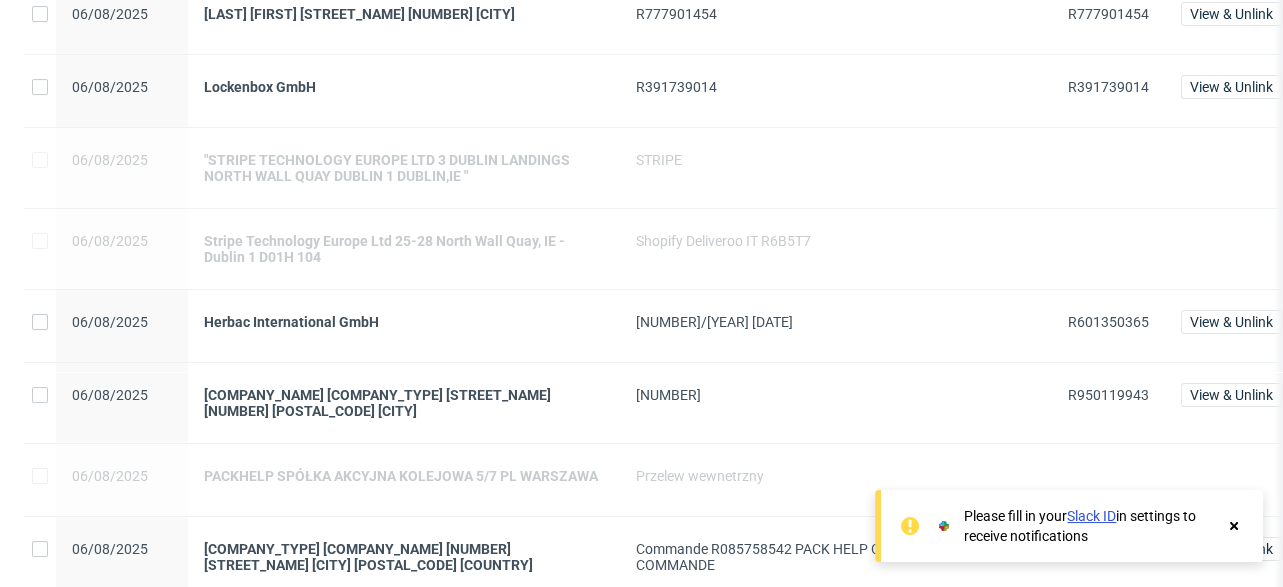 scroll, scrollTop: 319, scrollLeft: 0, axis: vertical 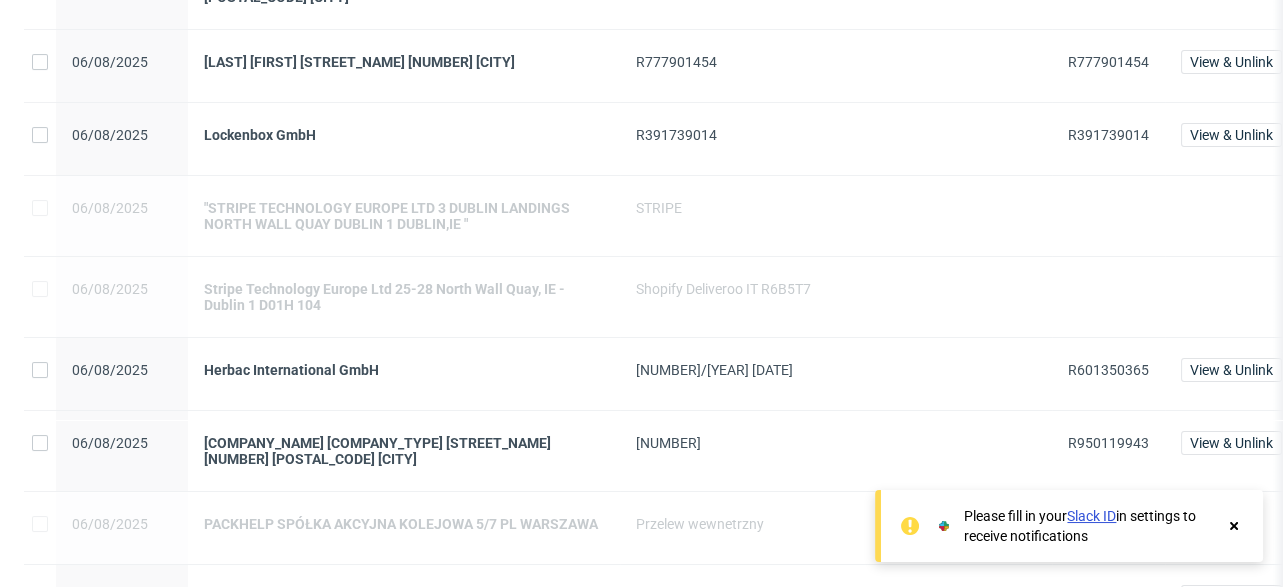 click on "R601350365" at bounding box center (1108, 370) 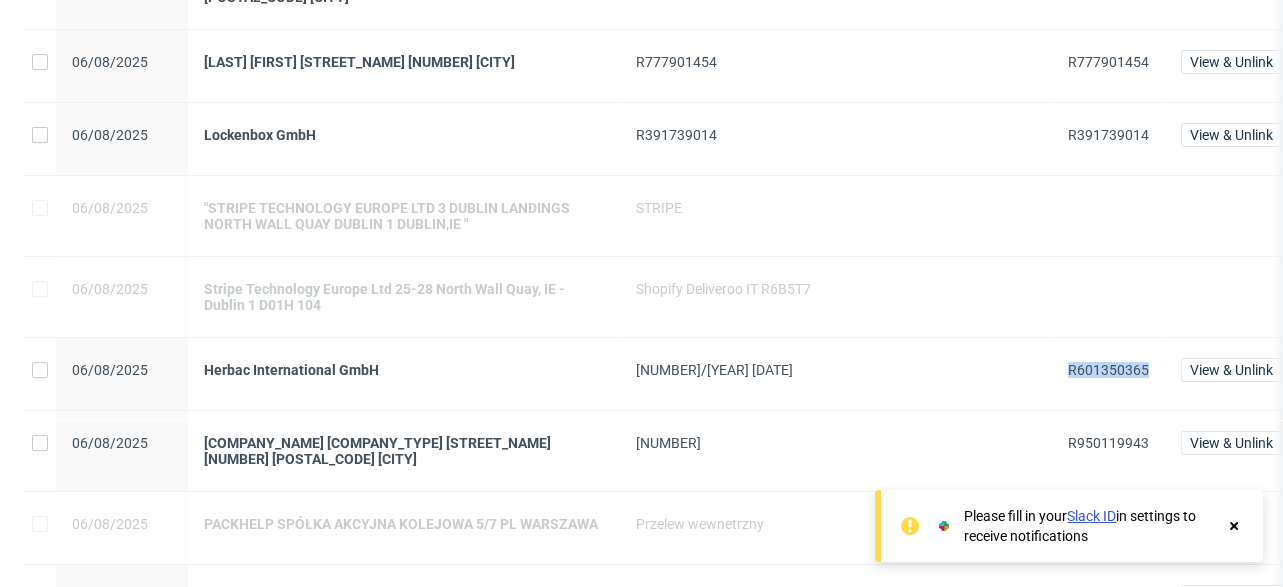 click on "R601350365" at bounding box center [1108, 370] 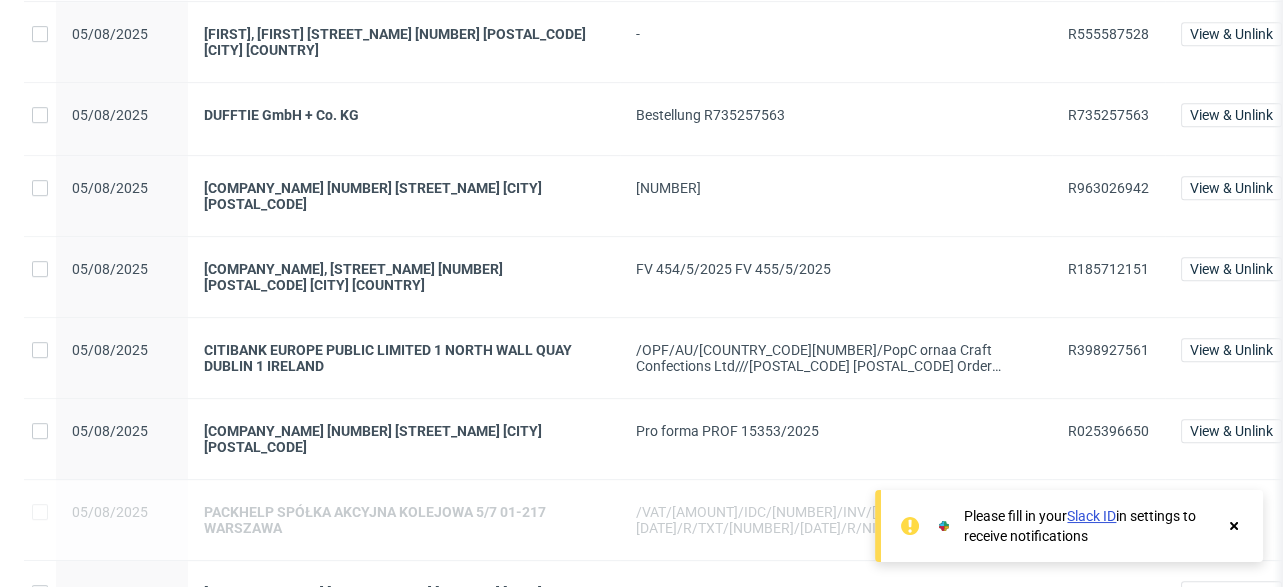scroll, scrollTop: 1759, scrollLeft: 0, axis: vertical 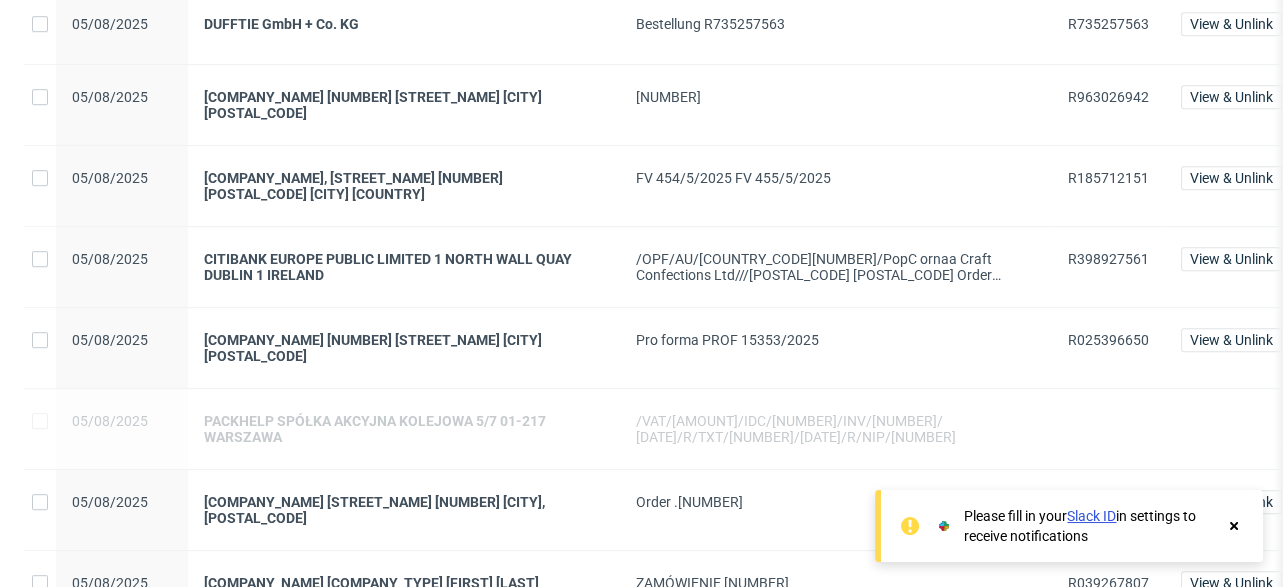 click on "R398927561" at bounding box center (1108, 267) 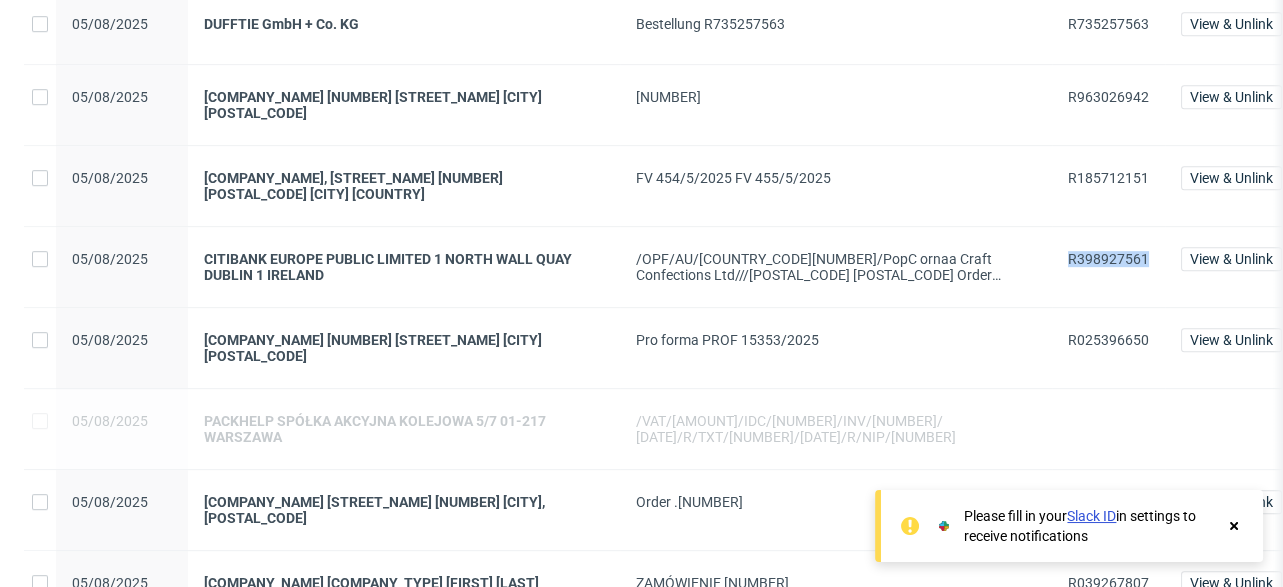 click on "R398927561" at bounding box center [1108, 267] 